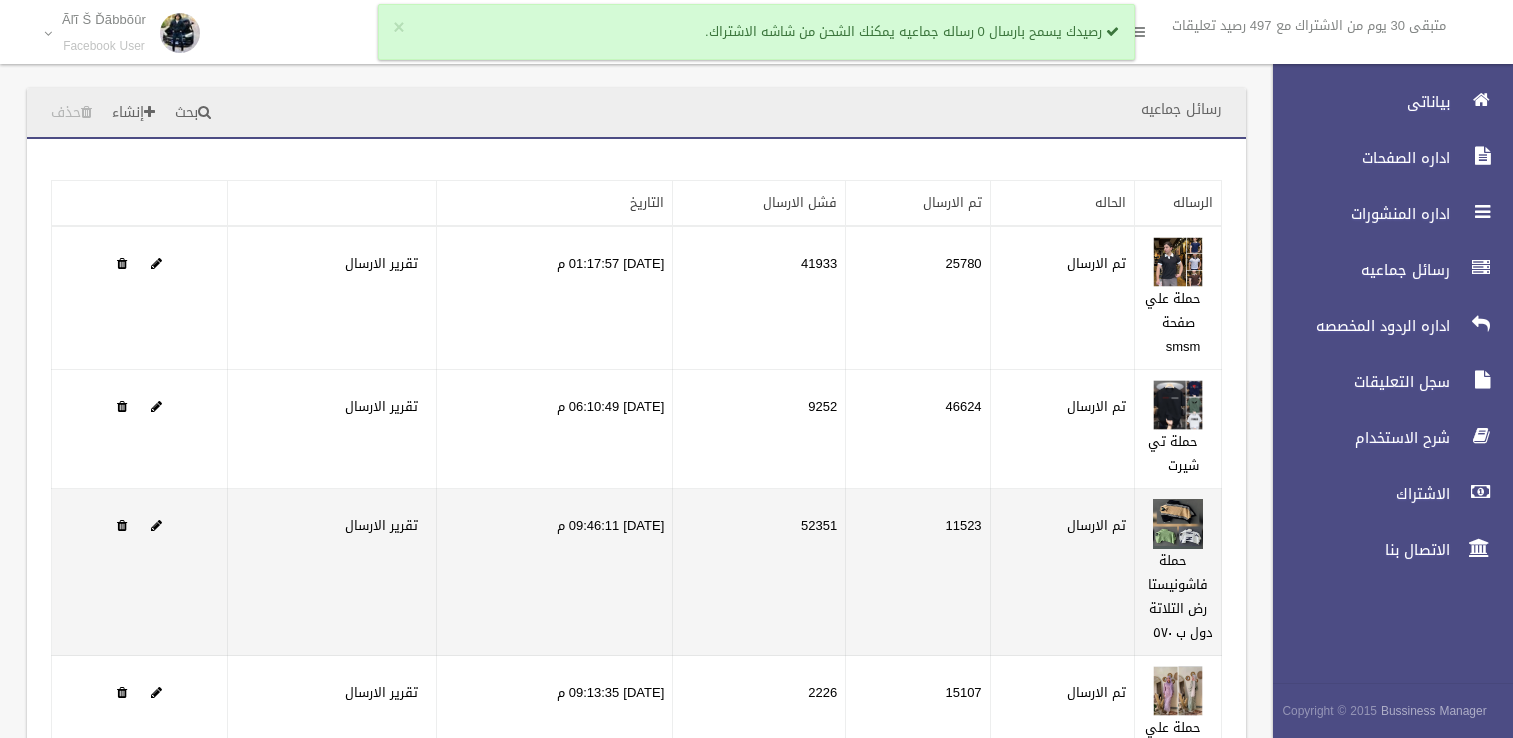 scroll, scrollTop: 362, scrollLeft: 0, axis: vertical 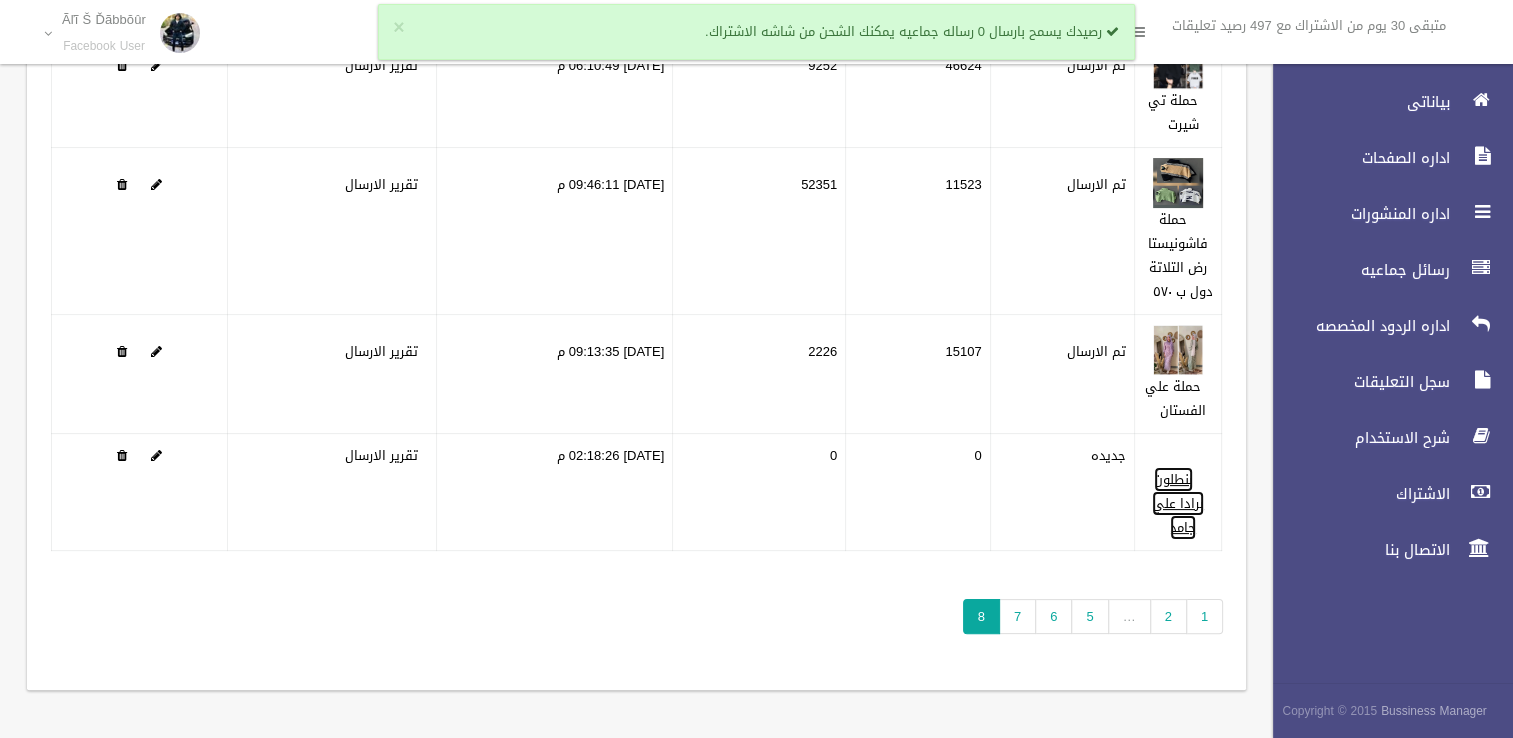 click on "بنطلون برادا علي جامد" at bounding box center (1178, 503) 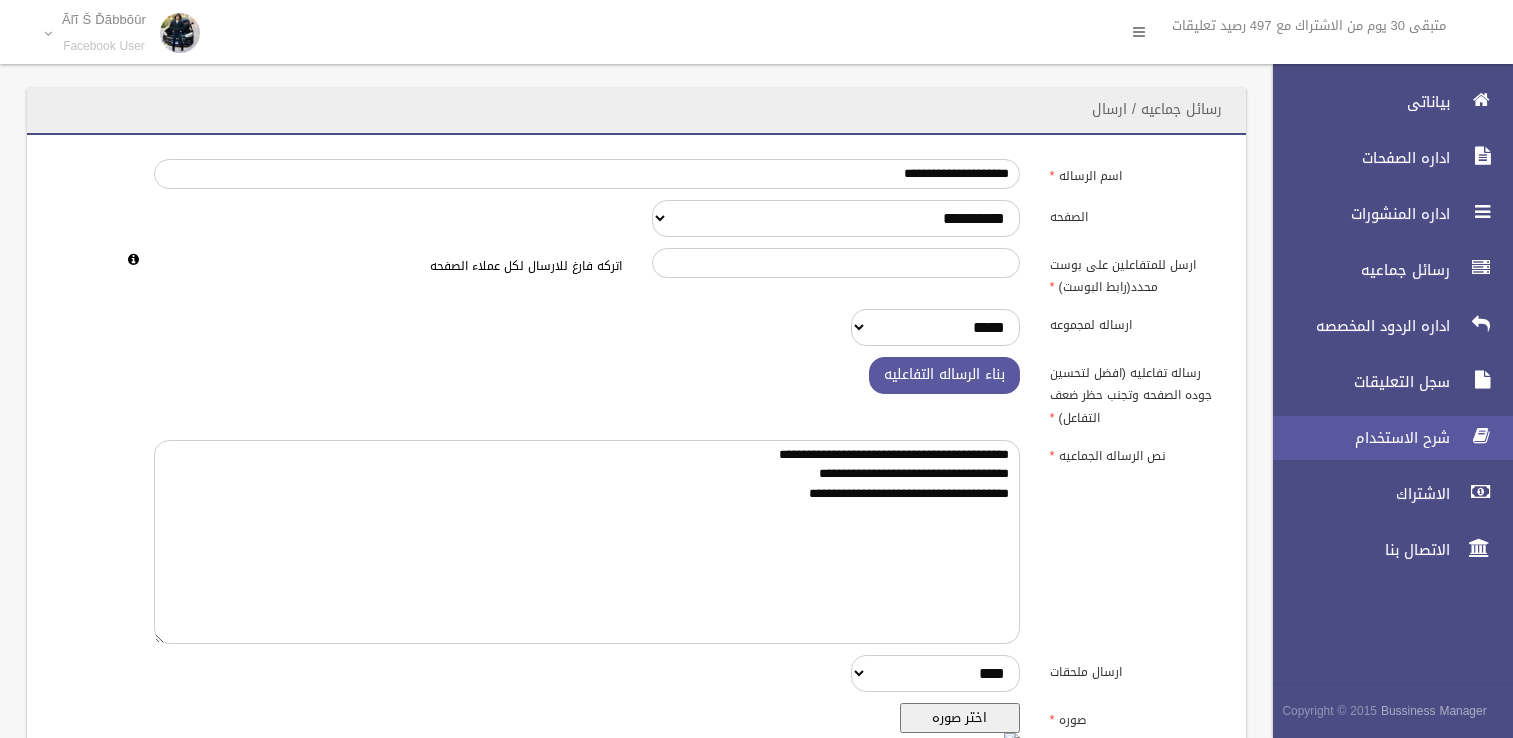 scroll, scrollTop: 0, scrollLeft: 0, axis: both 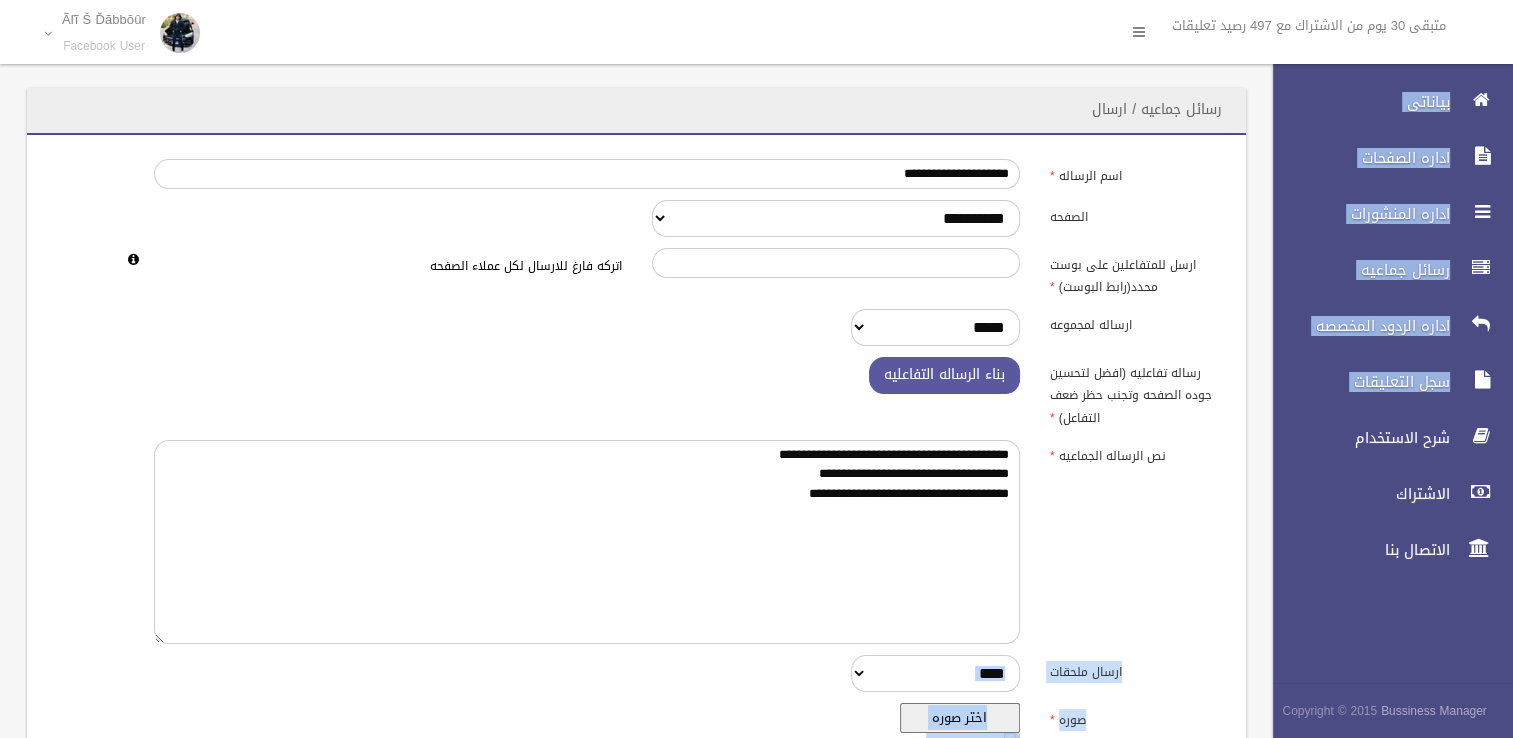 drag, startPoint x: 1488, startPoint y: 414, endPoint x: 1531, endPoint y: 686, distance: 275.37793 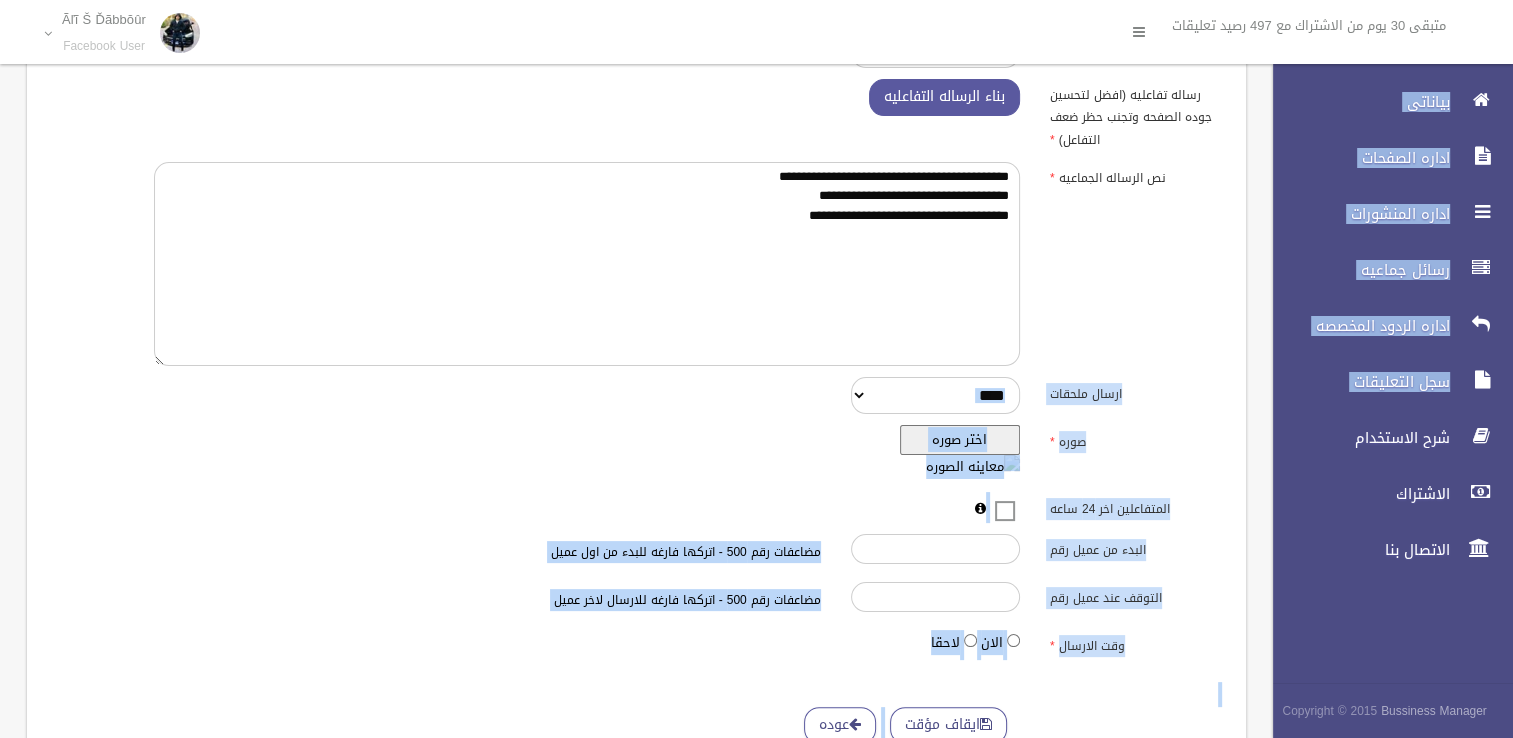 scroll, scrollTop: 354, scrollLeft: 0, axis: vertical 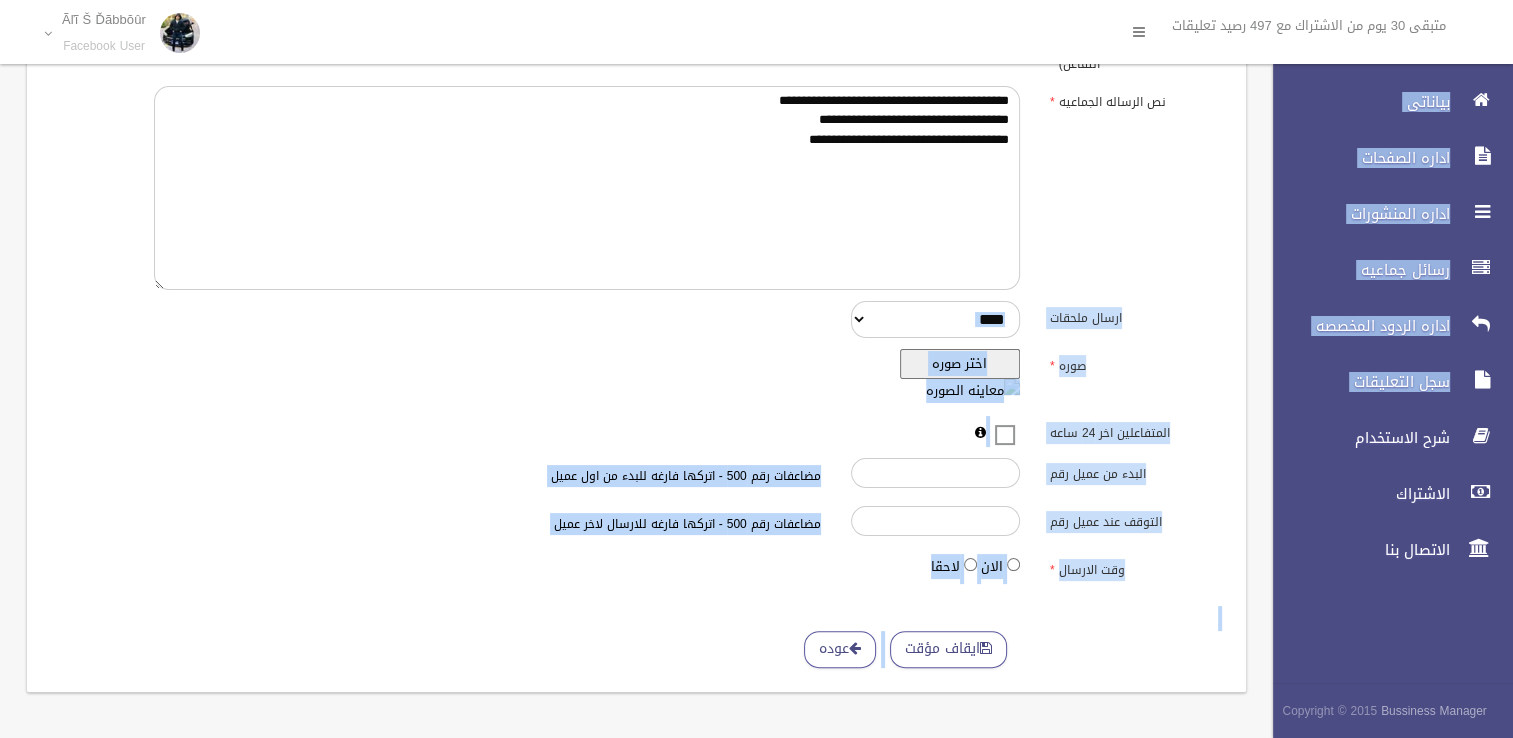 click on "اختر صوره" at bounding box center [960, 364] 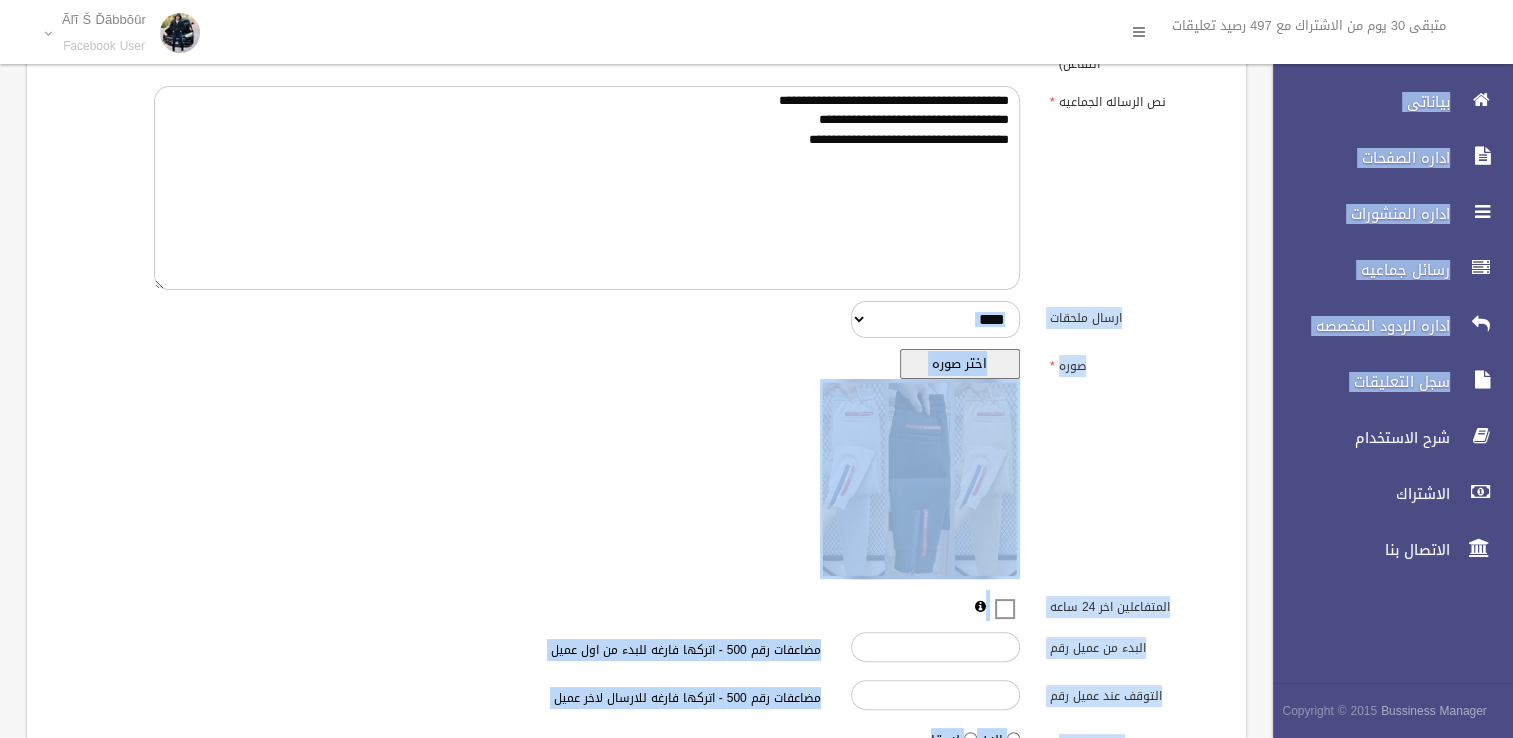 scroll, scrollTop: 528, scrollLeft: 0, axis: vertical 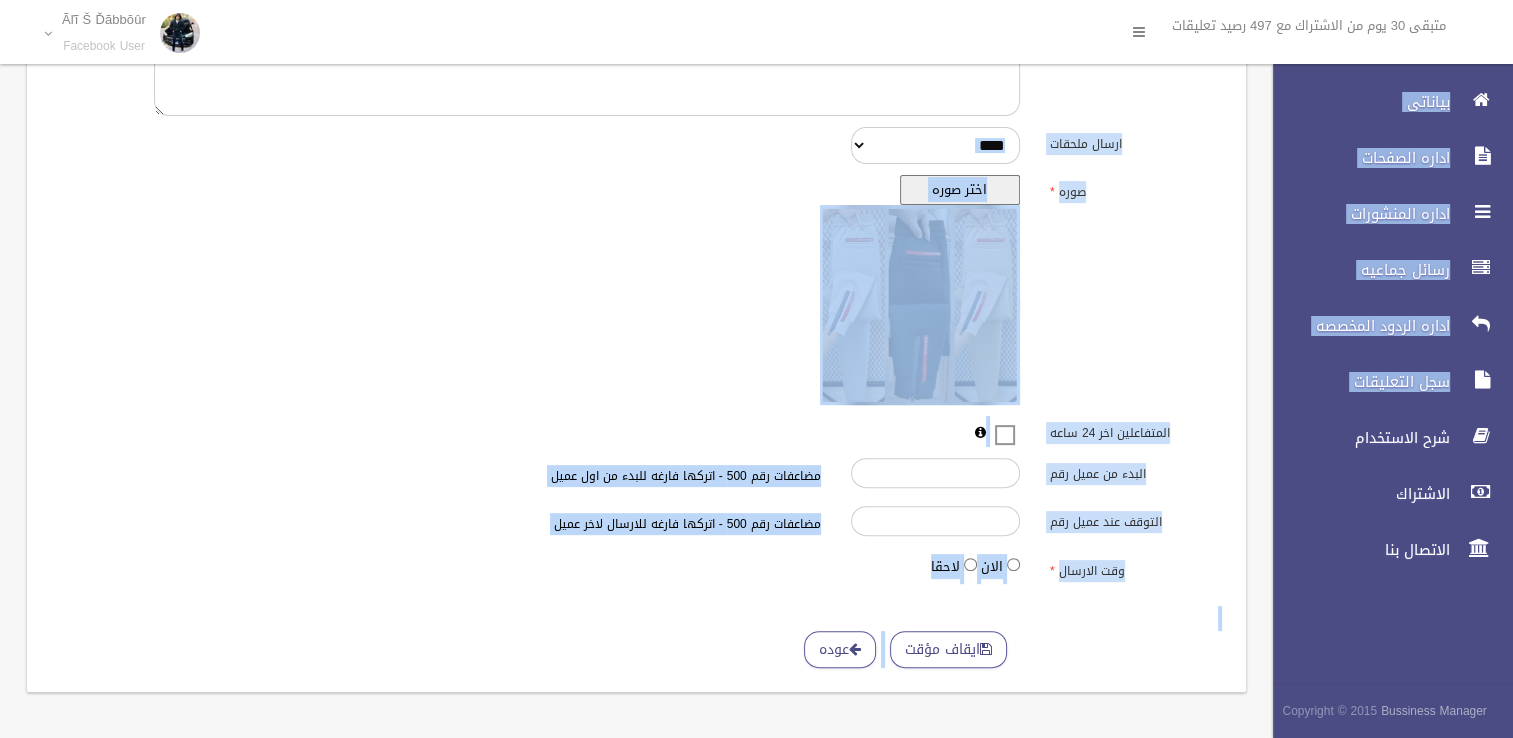 click on "**********" at bounding box center (636, 150) 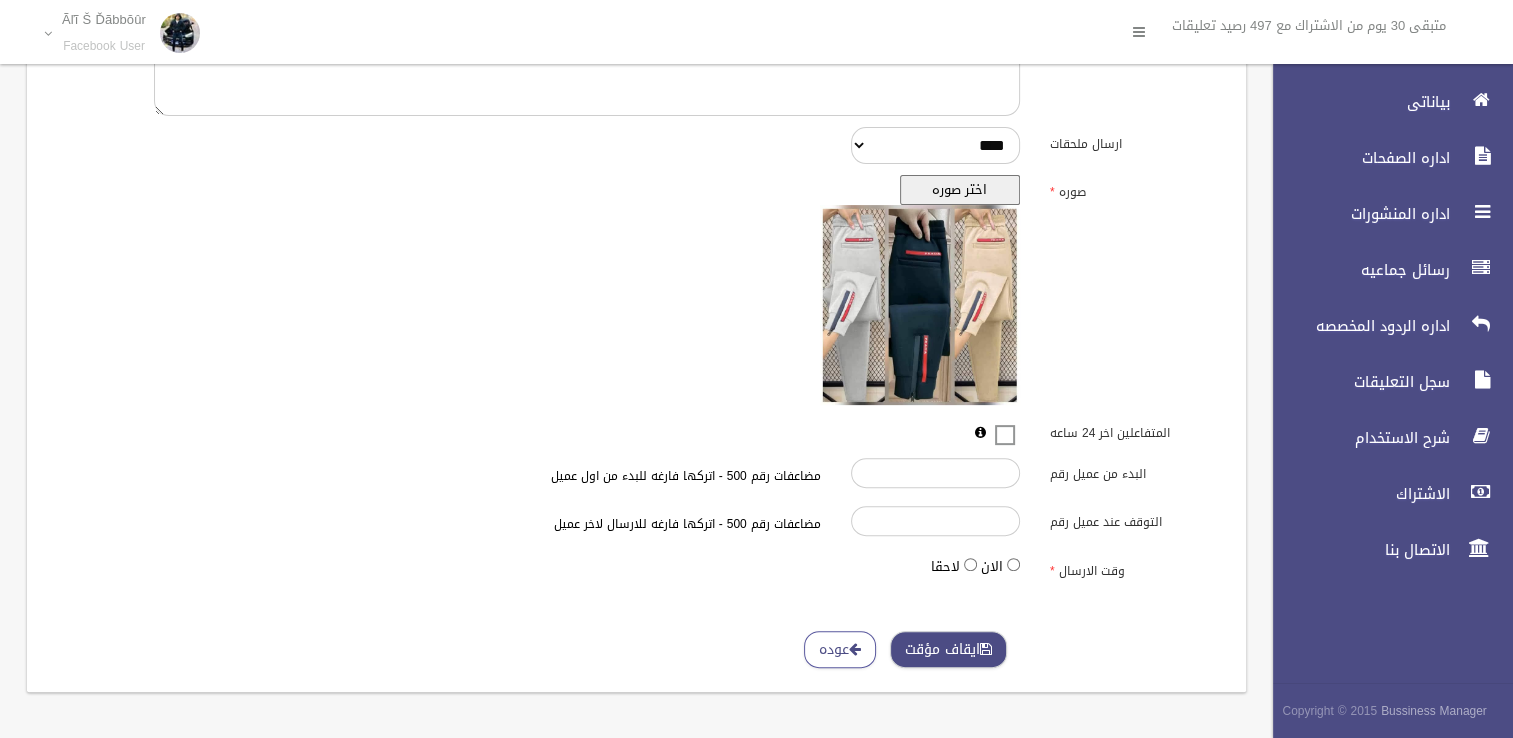 click on "ايقاف مؤقت" at bounding box center (948, 649) 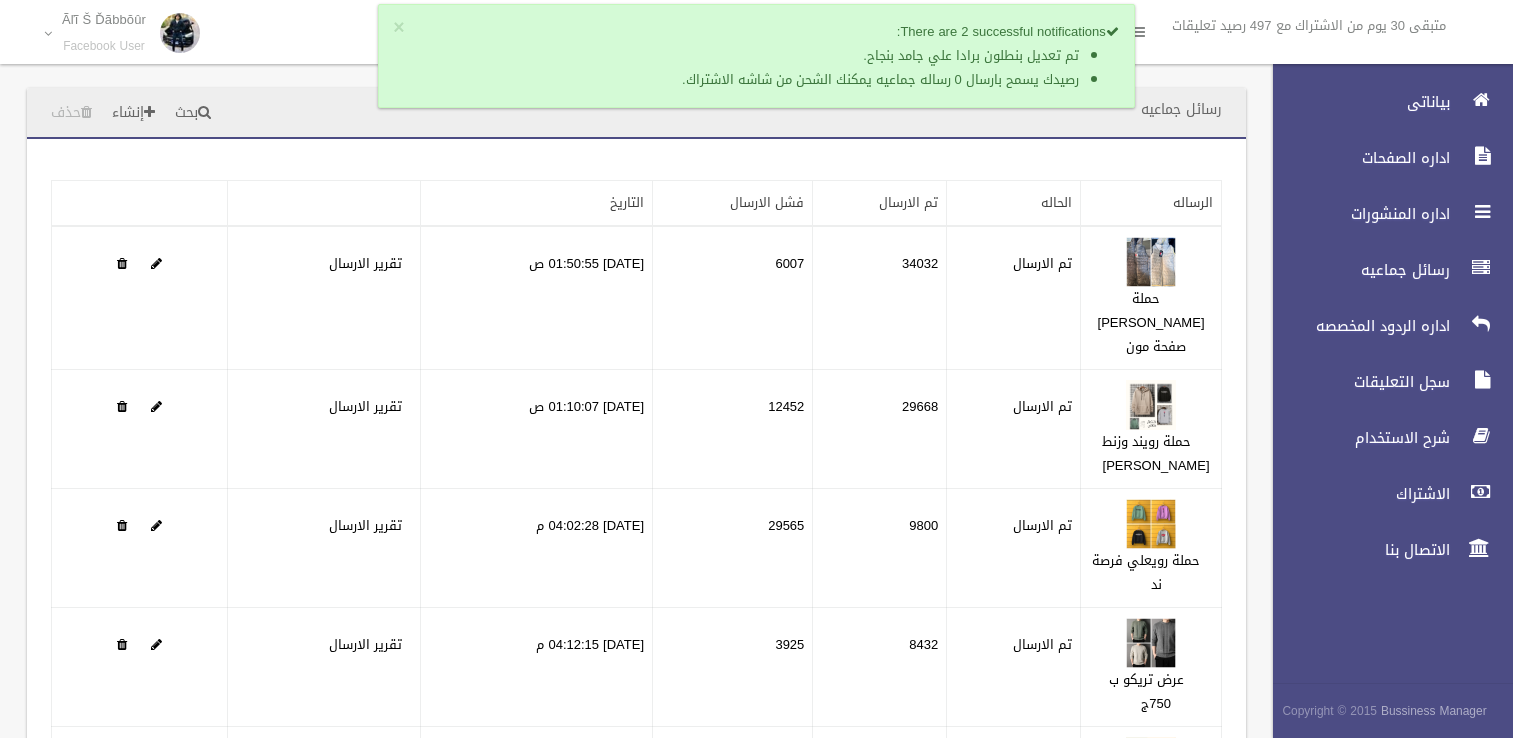 scroll, scrollTop: 0, scrollLeft: 0, axis: both 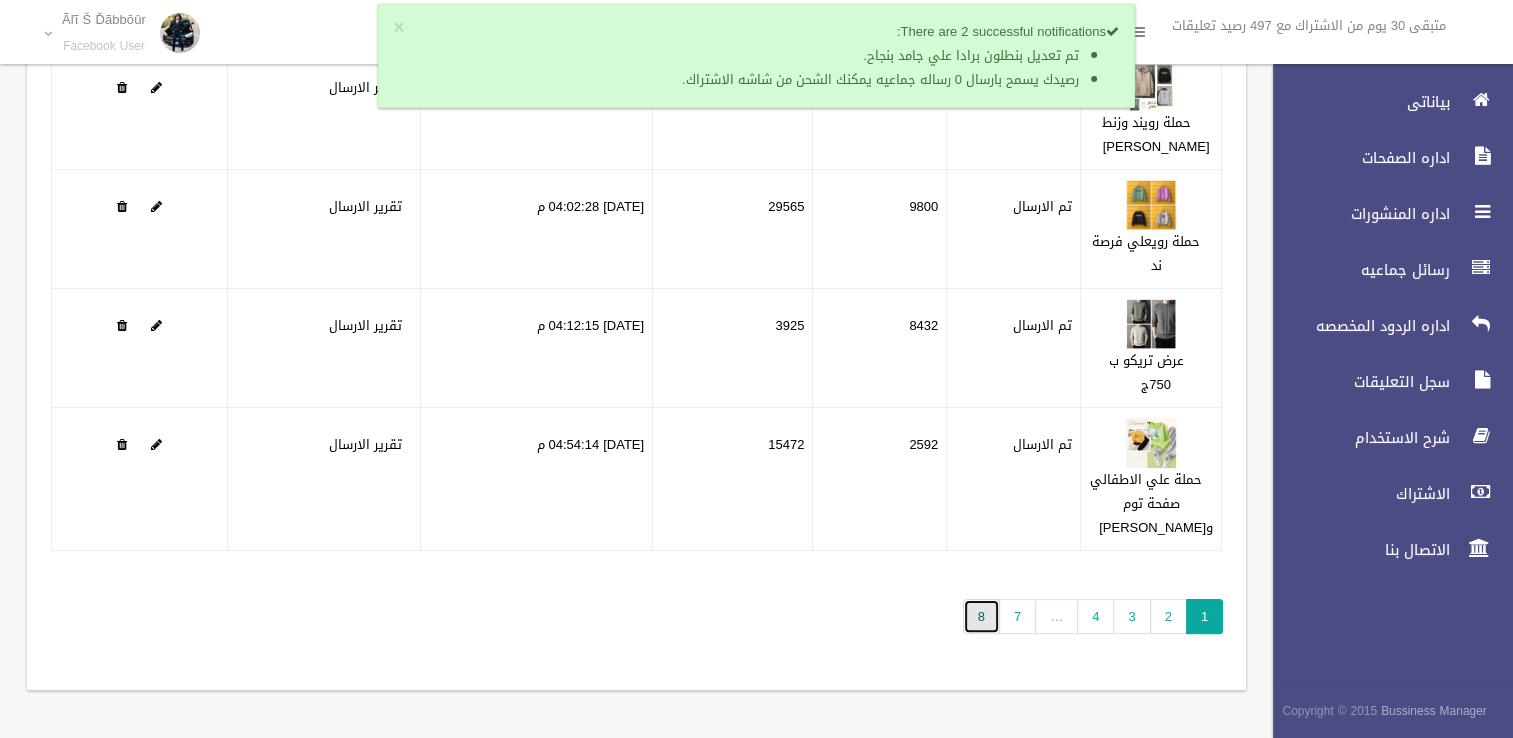 click on "8" at bounding box center [981, 616] 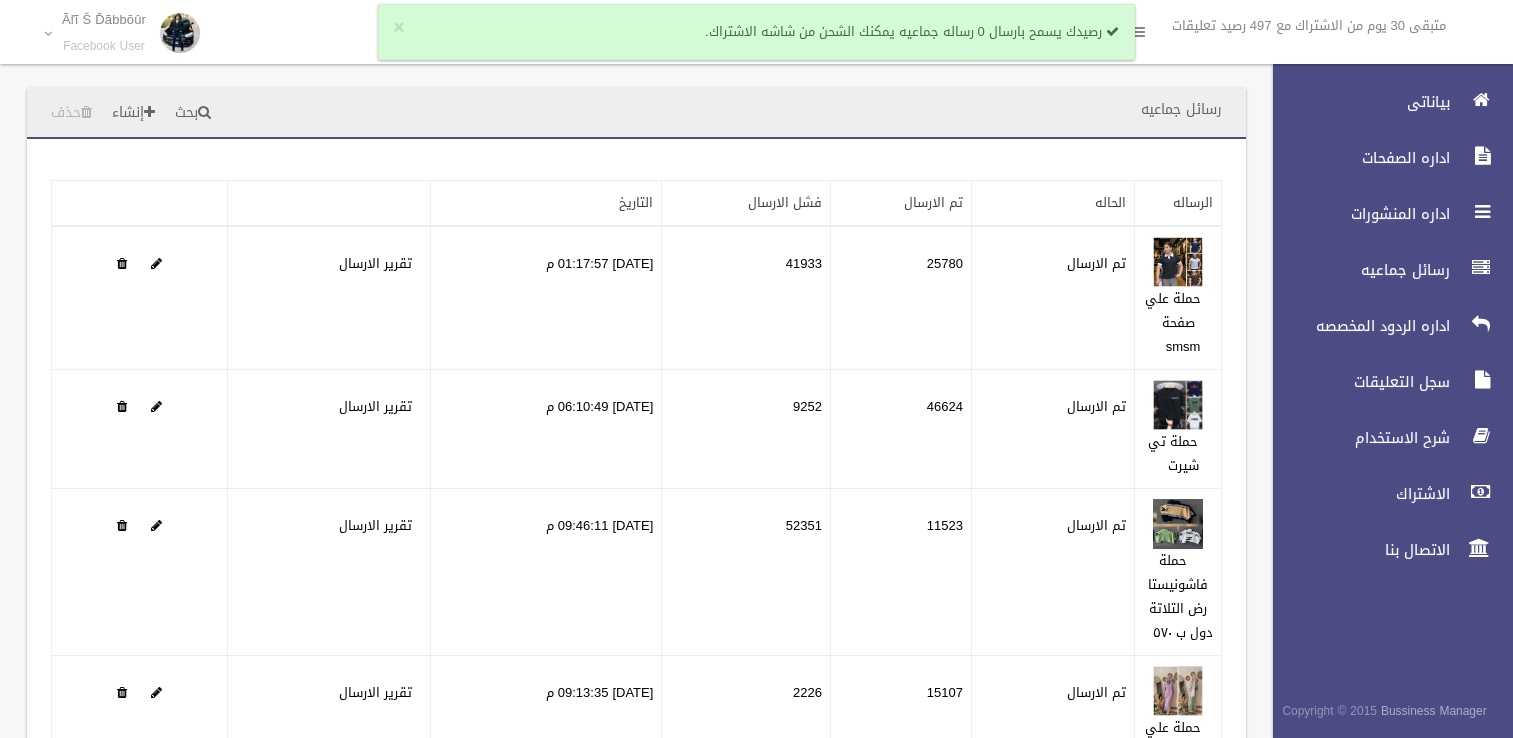 scroll, scrollTop: 0, scrollLeft: 0, axis: both 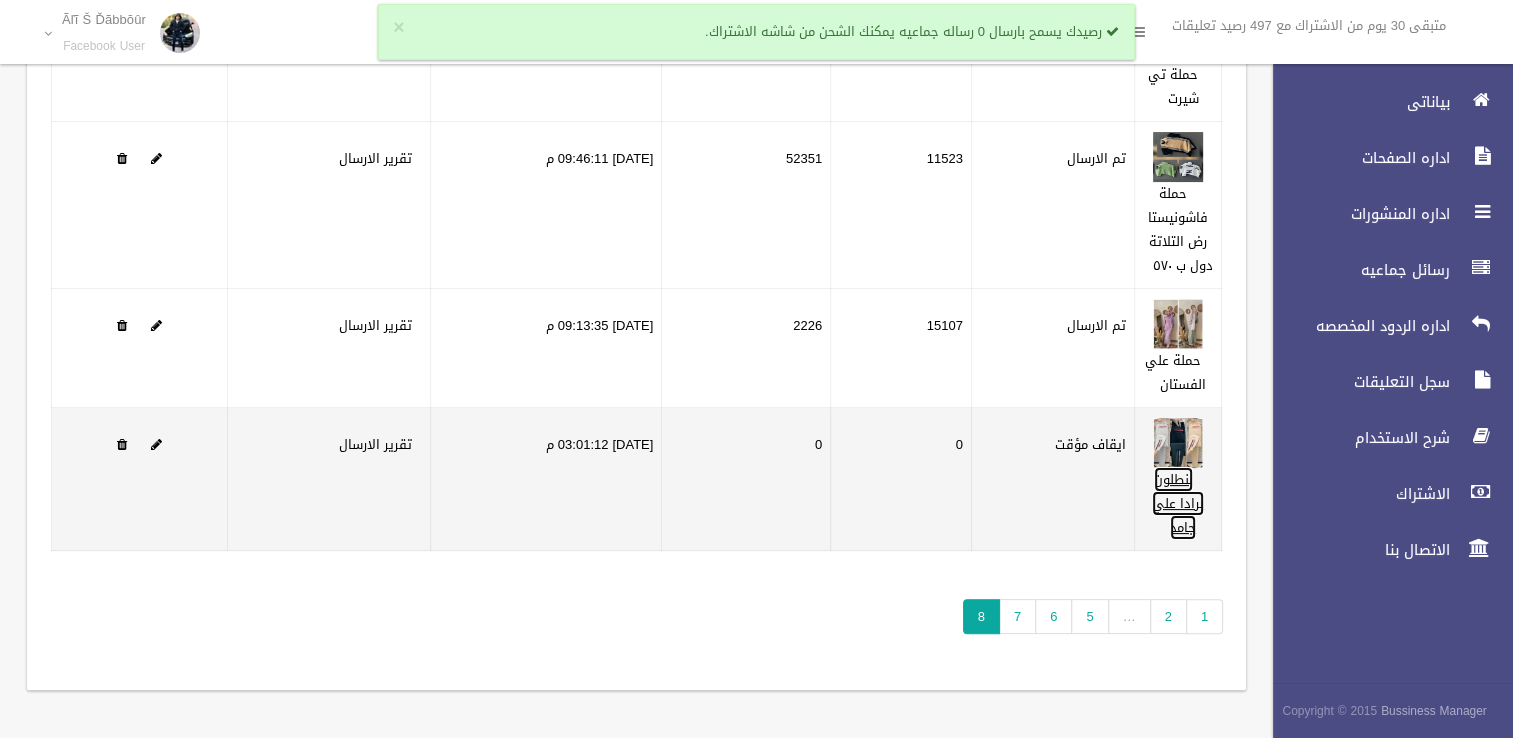 click on "بنطلون برادا علي جامد" at bounding box center (1178, 503) 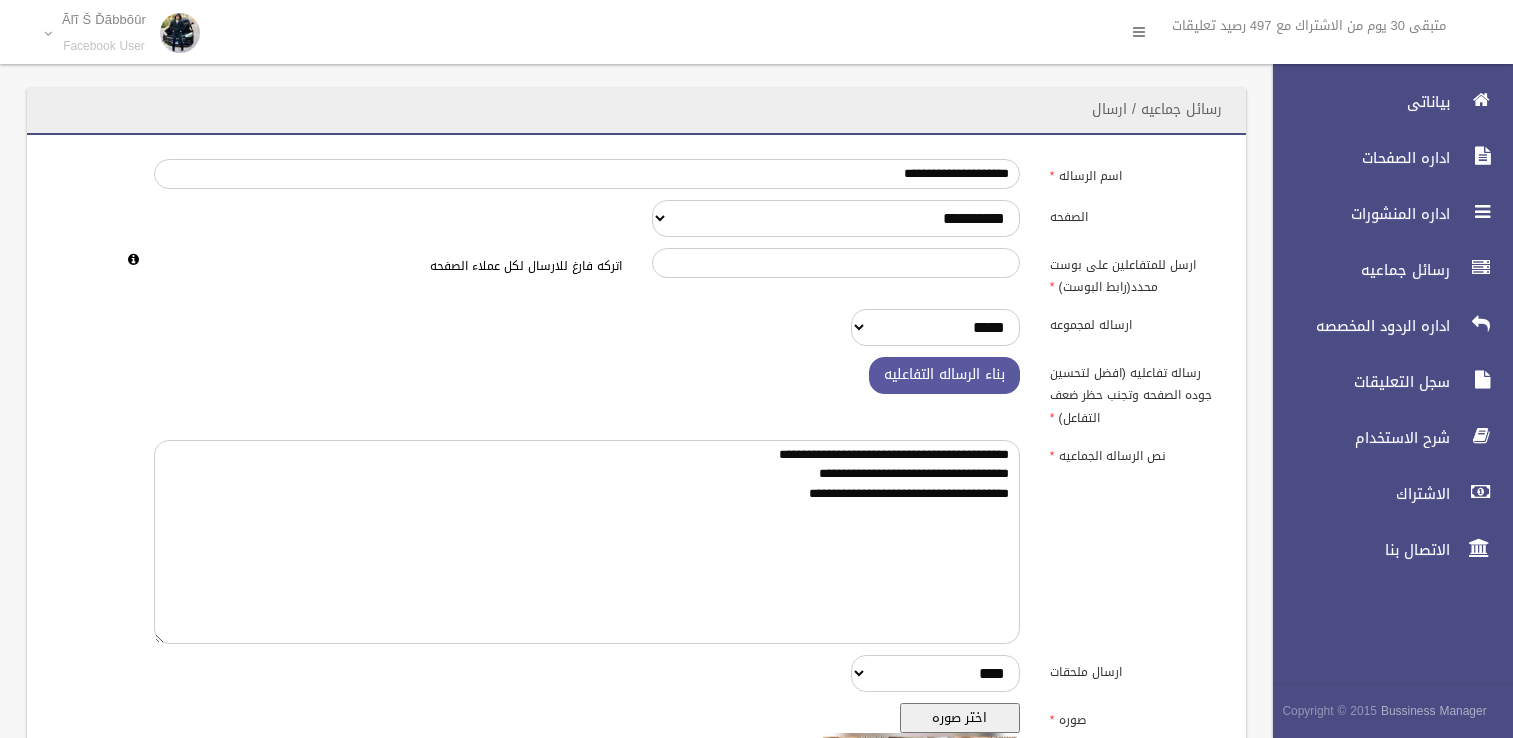 scroll, scrollTop: 0, scrollLeft: 0, axis: both 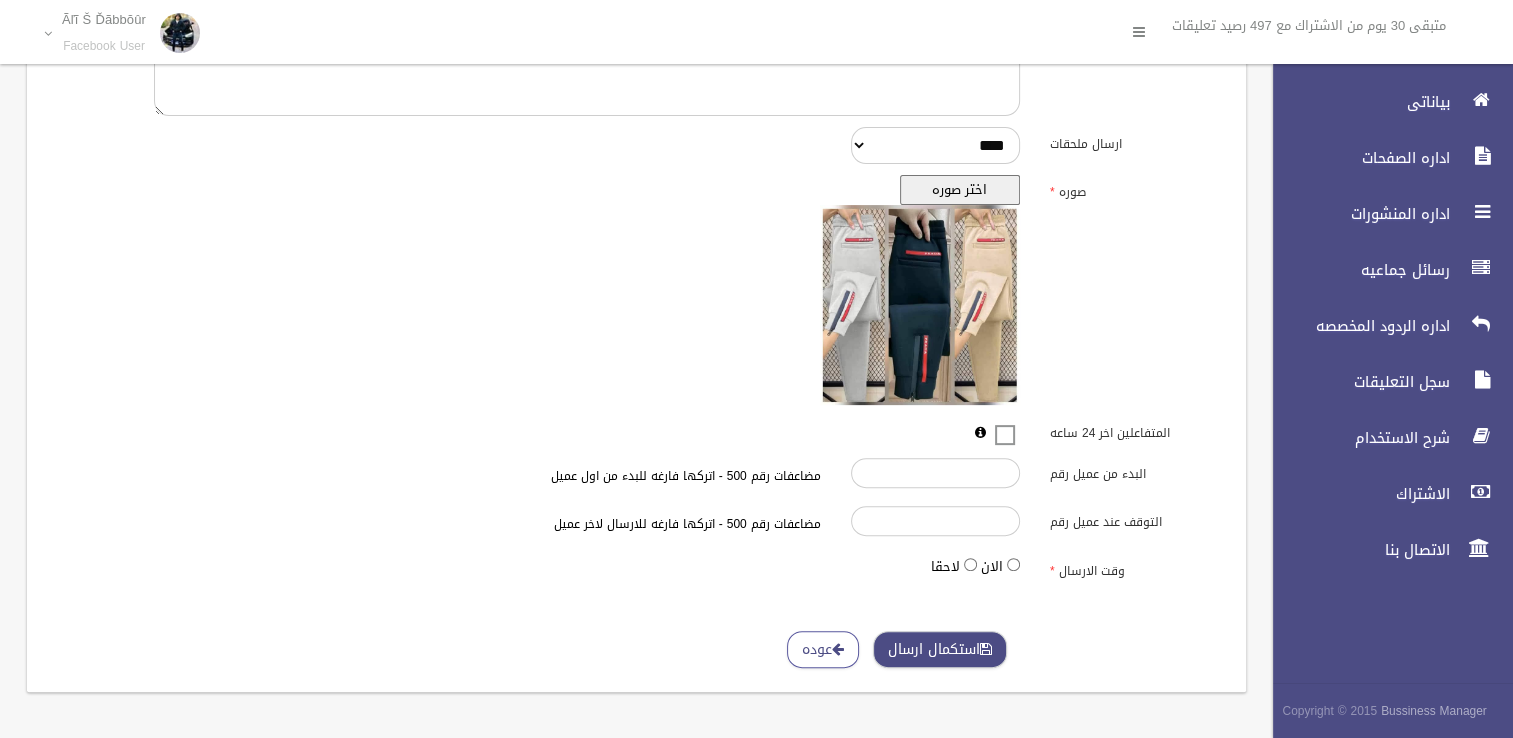 click on "استكمال ارسال" at bounding box center [940, 649] 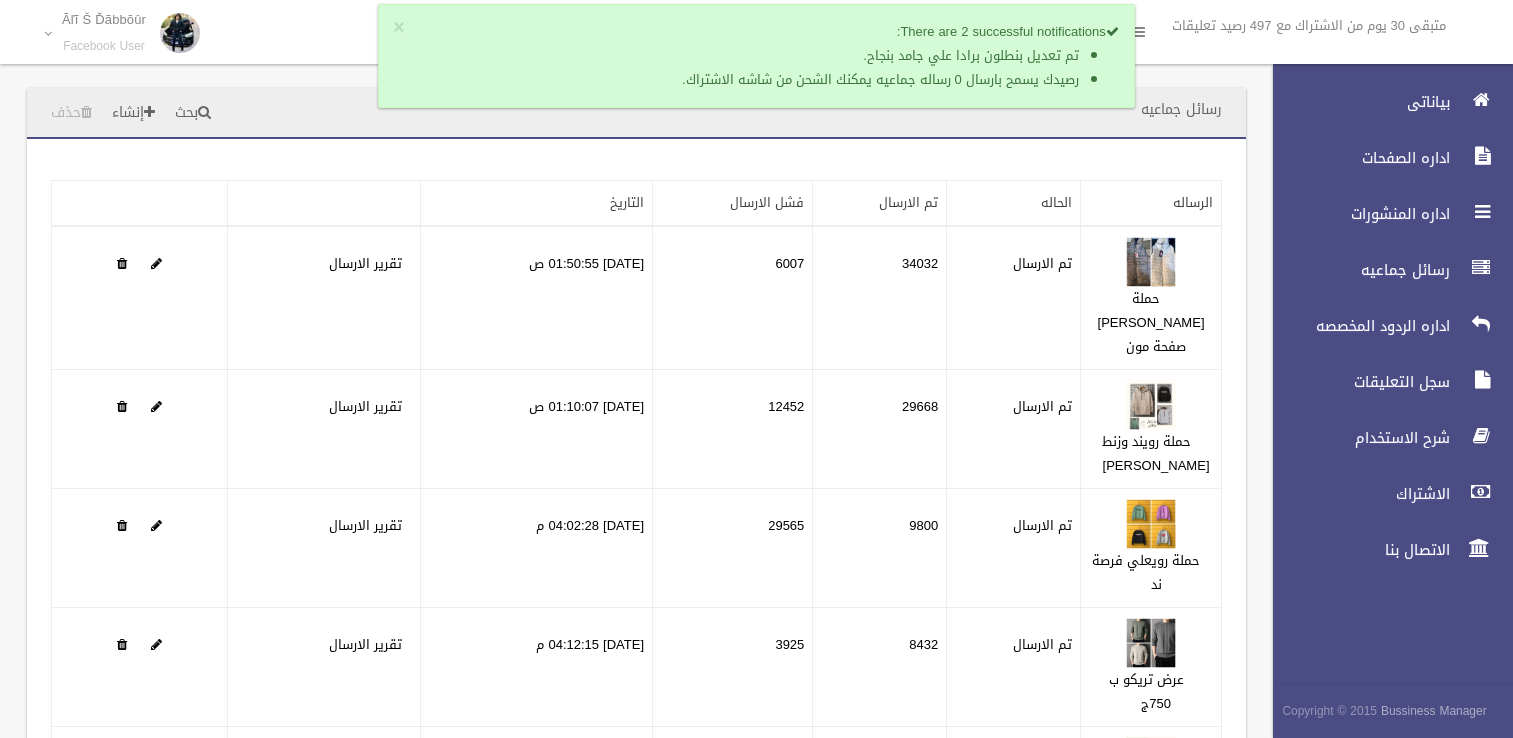 scroll, scrollTop: 0, scrollLeft: 0, axis: both 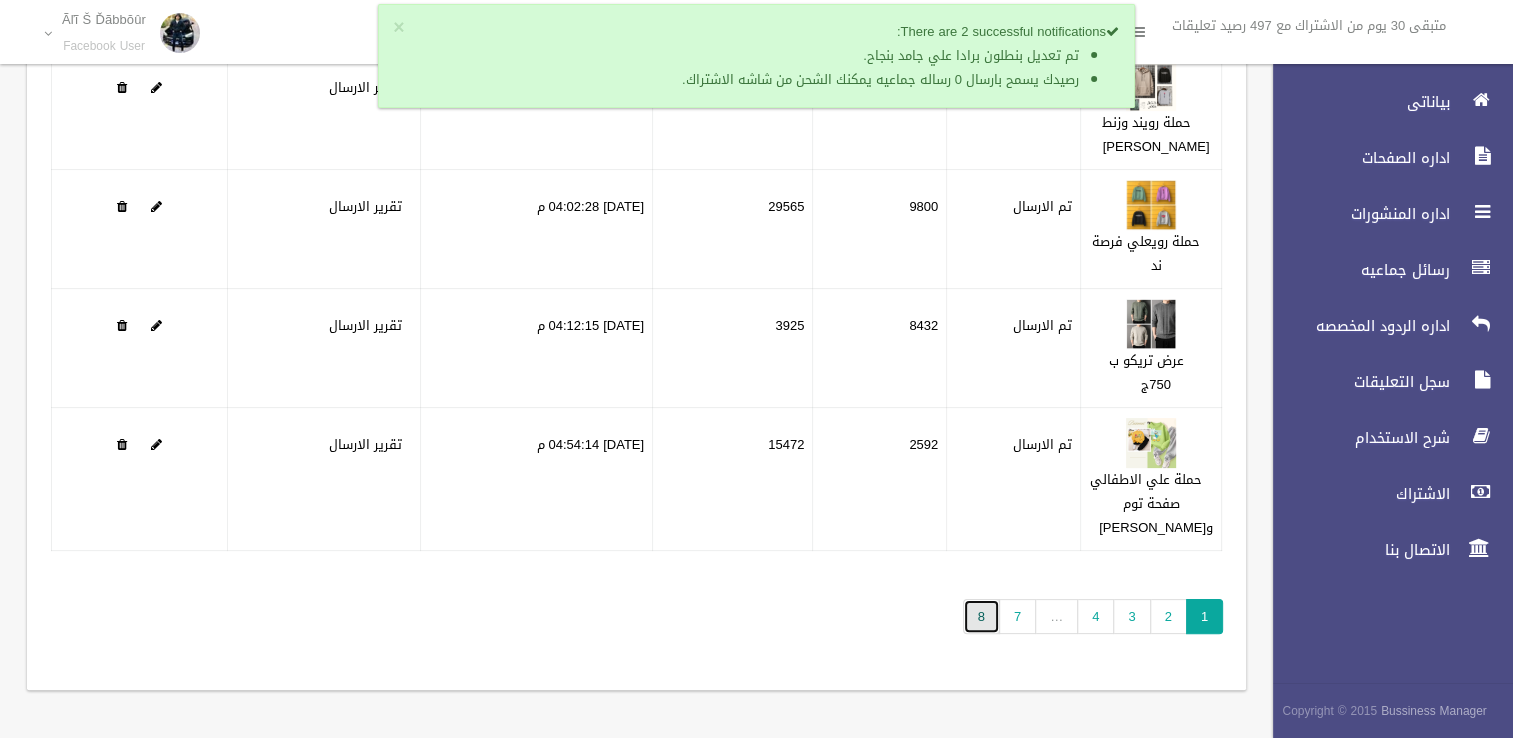 click on "8" at bounding box center (981, 616) 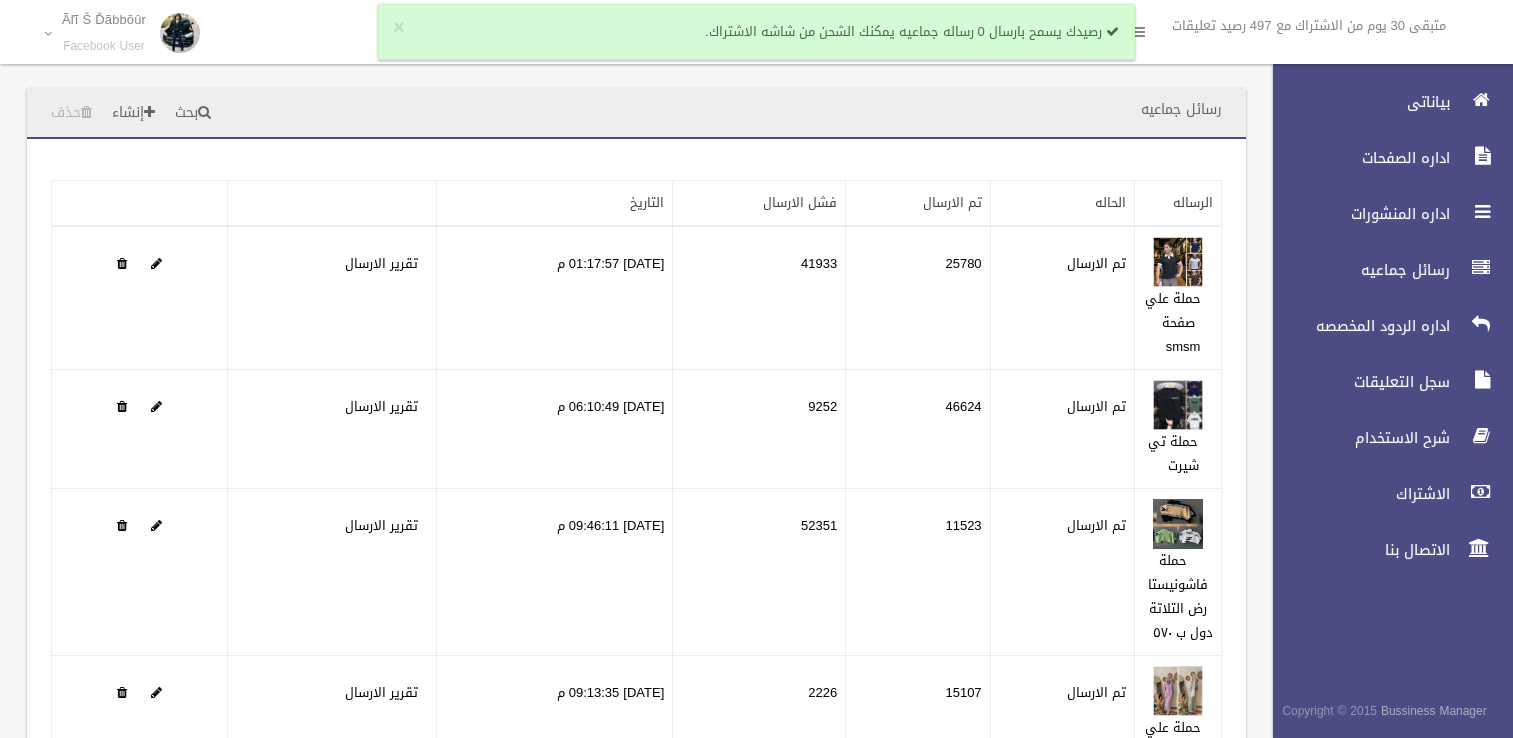 scroll, scrollTop: 0, scrollLeft: 0, axis: both 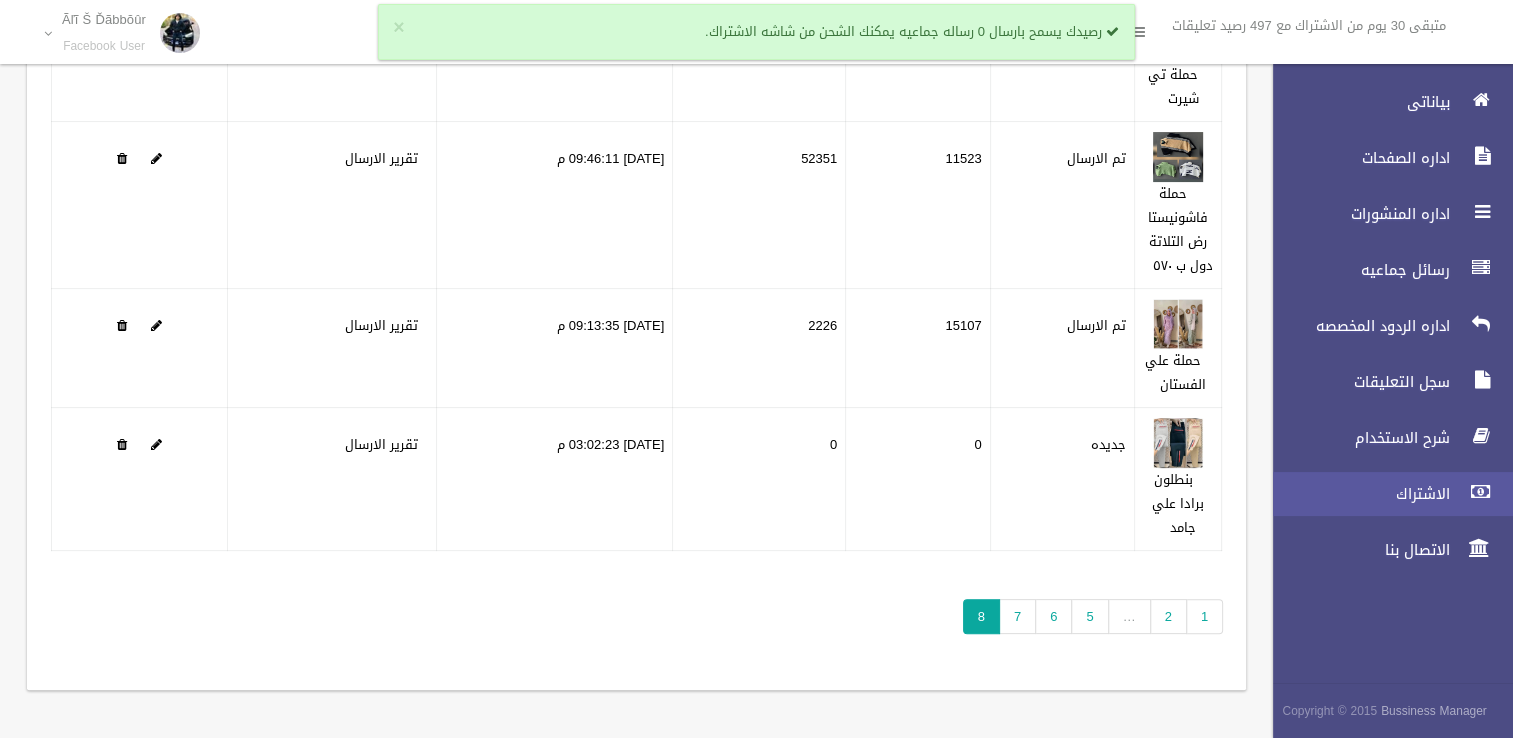 click on "الاشتراك" at bounding box center [1384, 494] 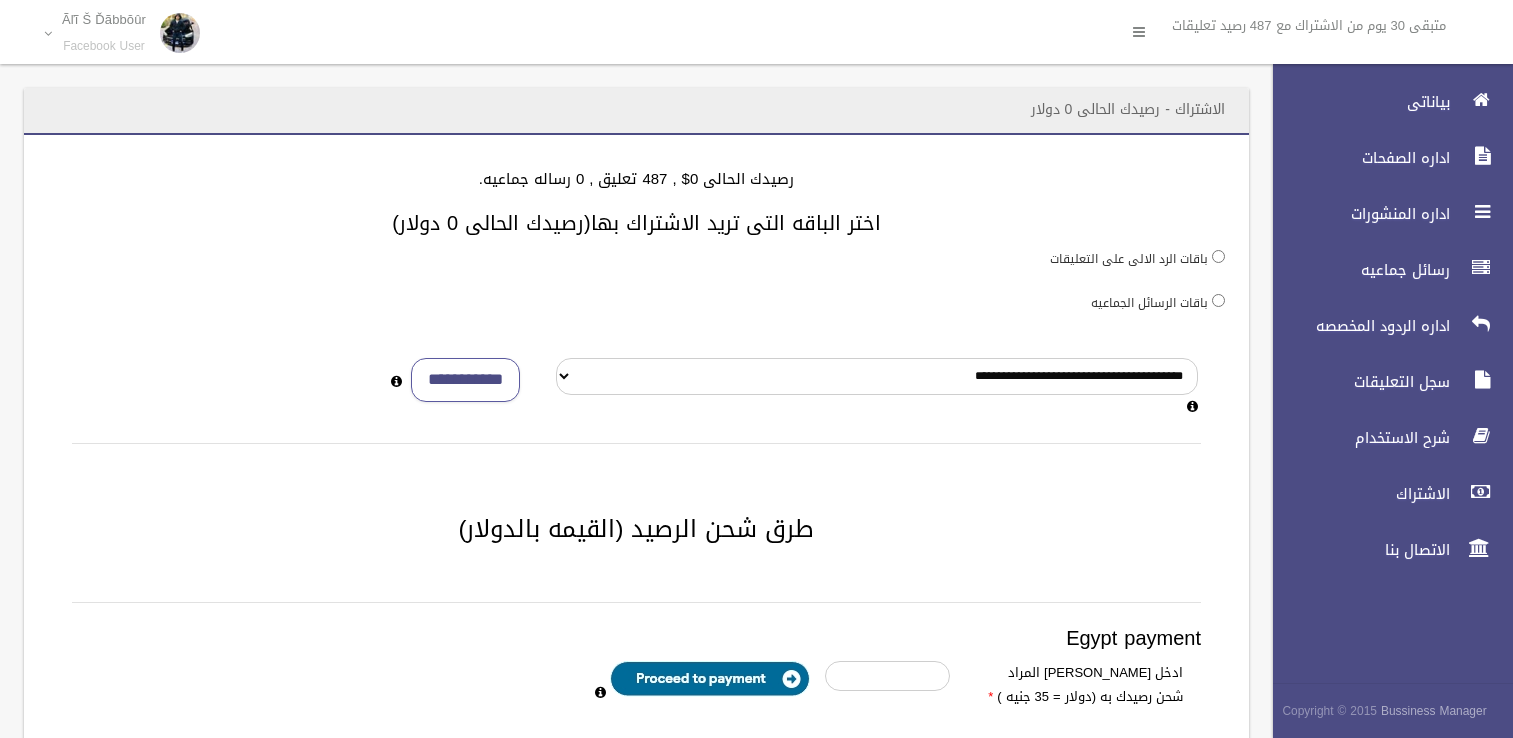 scroll, scrollTop: 0, scrollLeft: 0, axis: both 